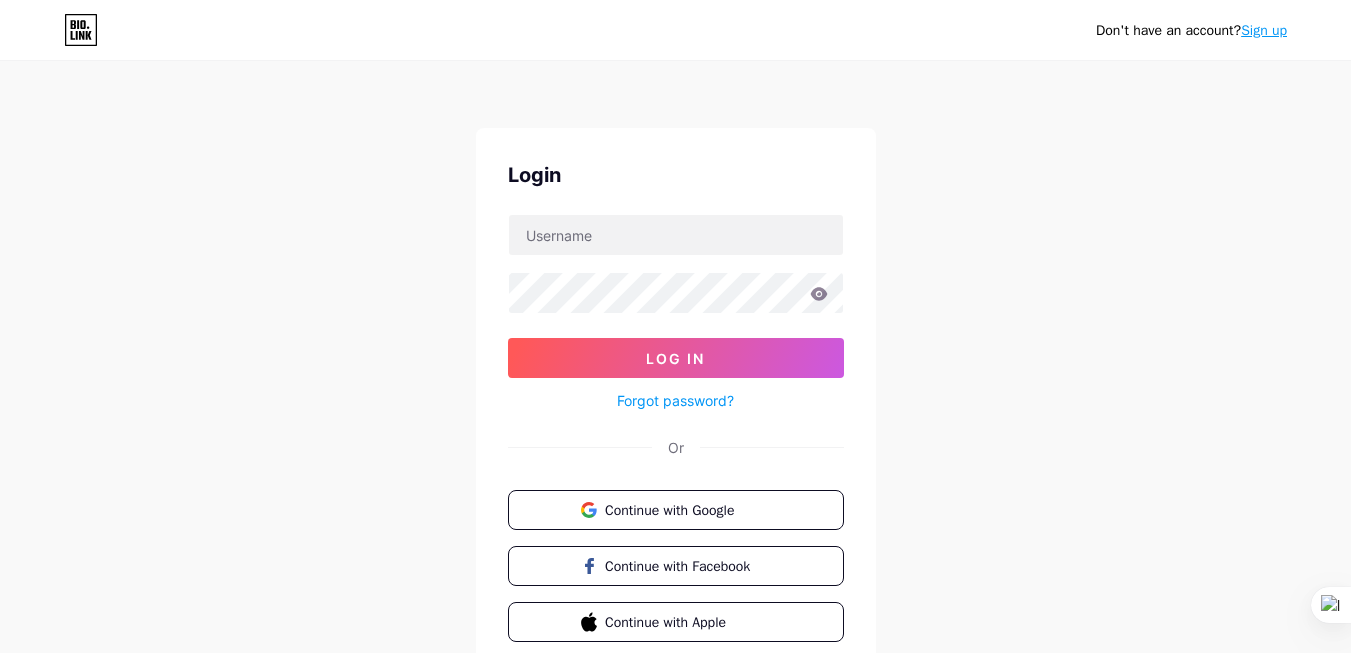 scroll, scrollTop: 0, scrollLeft: 0, axis: both 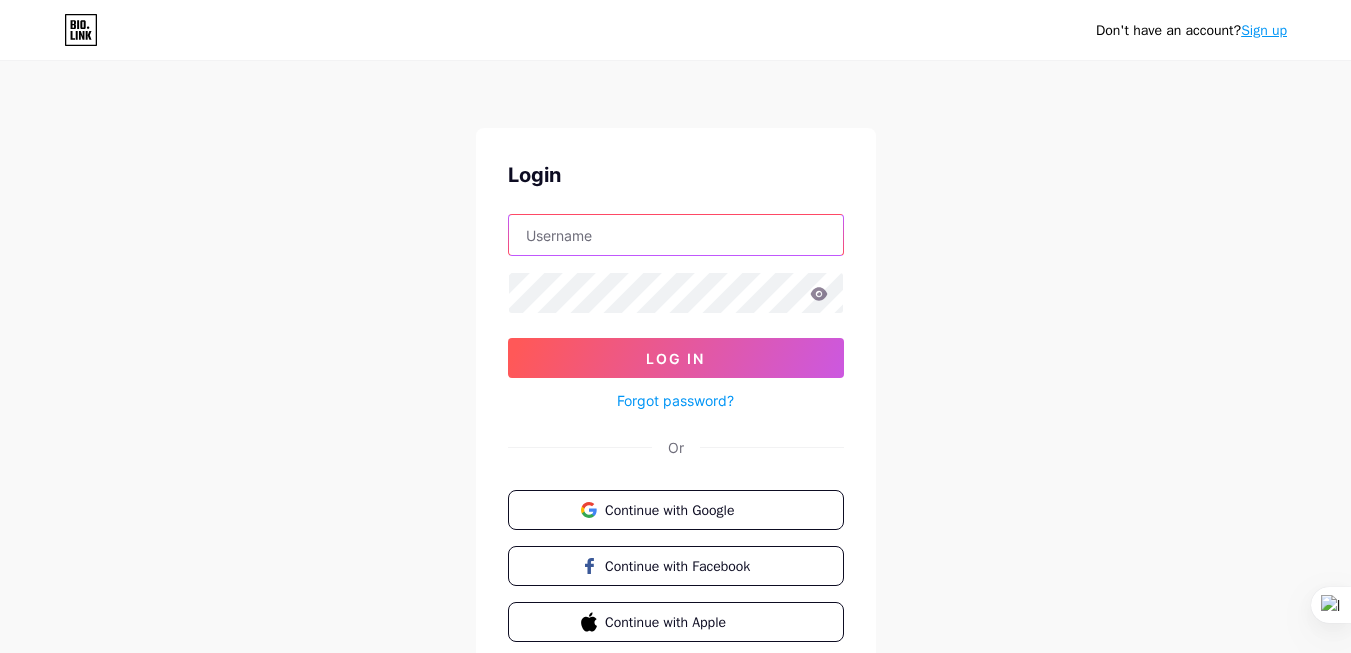 click at bounding box center (676, 235) 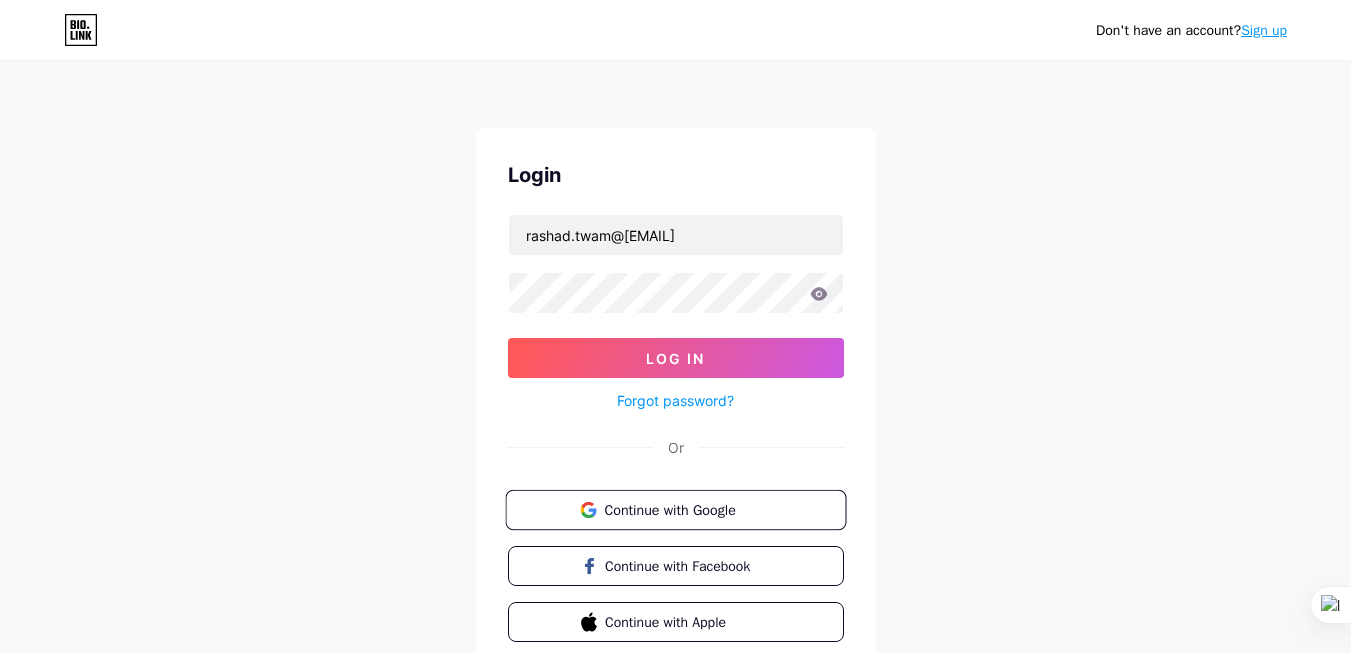 click on "Continue with Google" at bounding box center [675, 510] 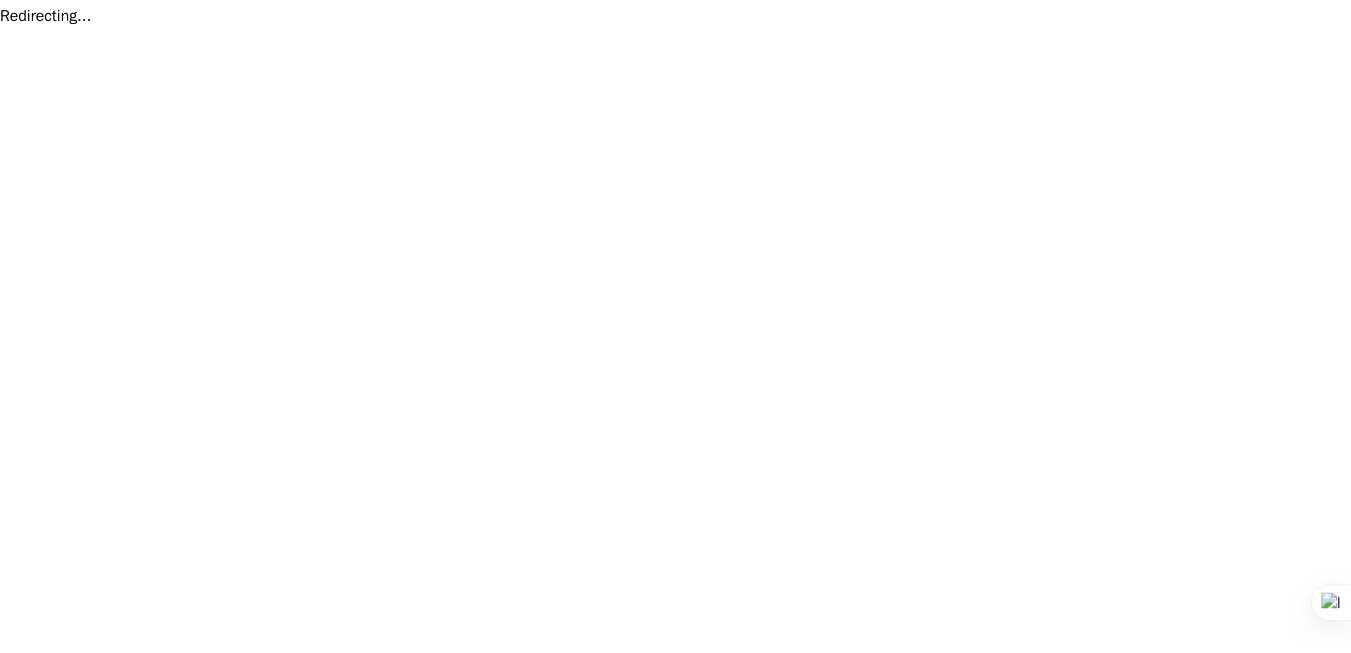 scroll, scrollTop: 0, scrollLeft: 0, axis: both 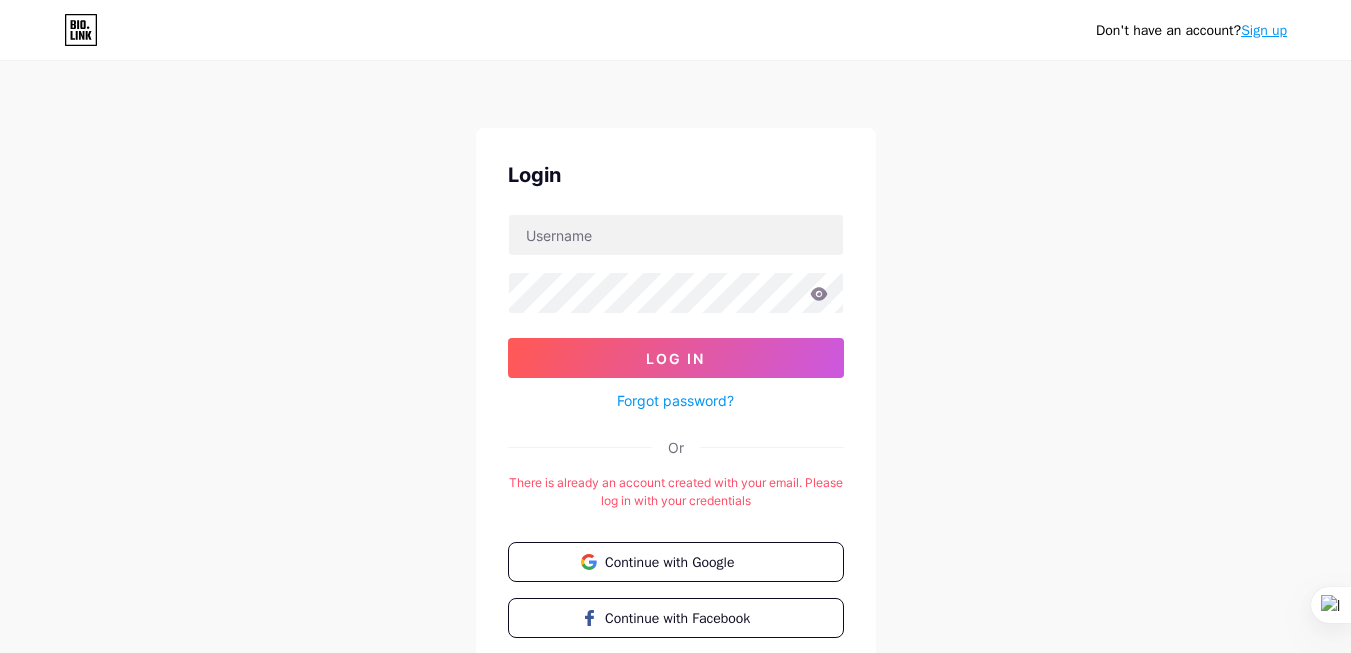 click on "Forgot password?" at bounding box center [675, 400] 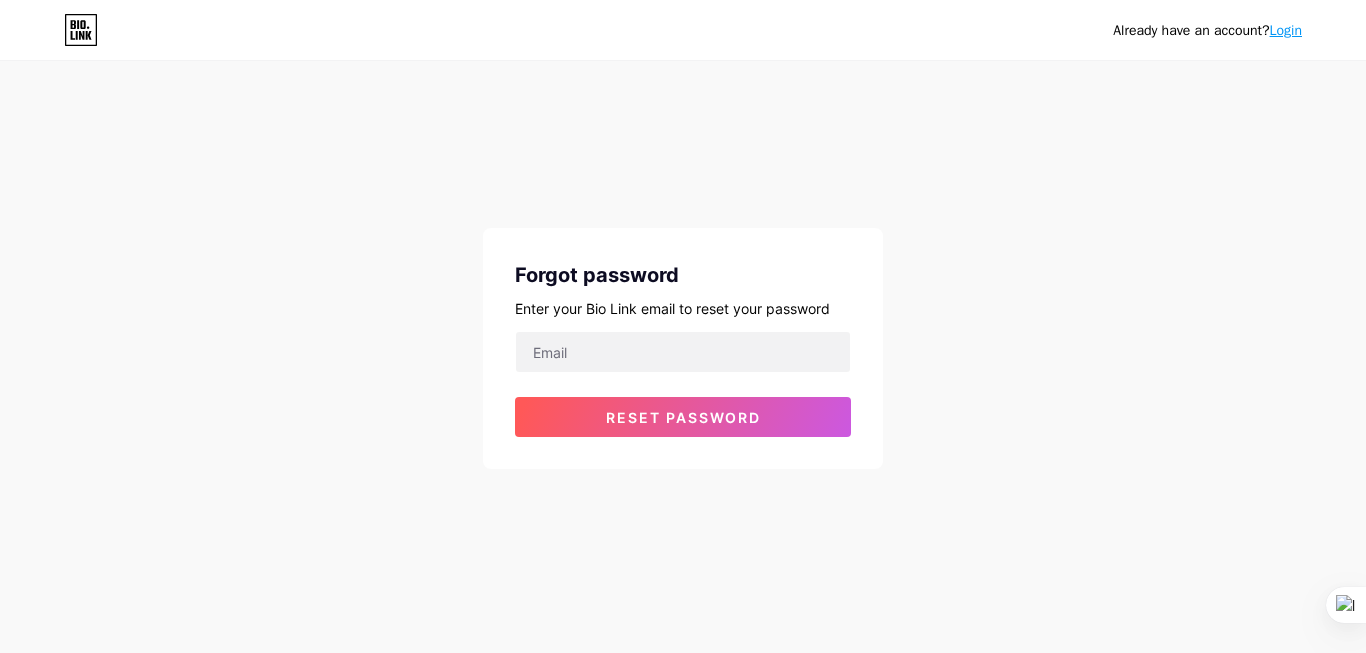 click on "Reset password" at bounding box center (683, 384) 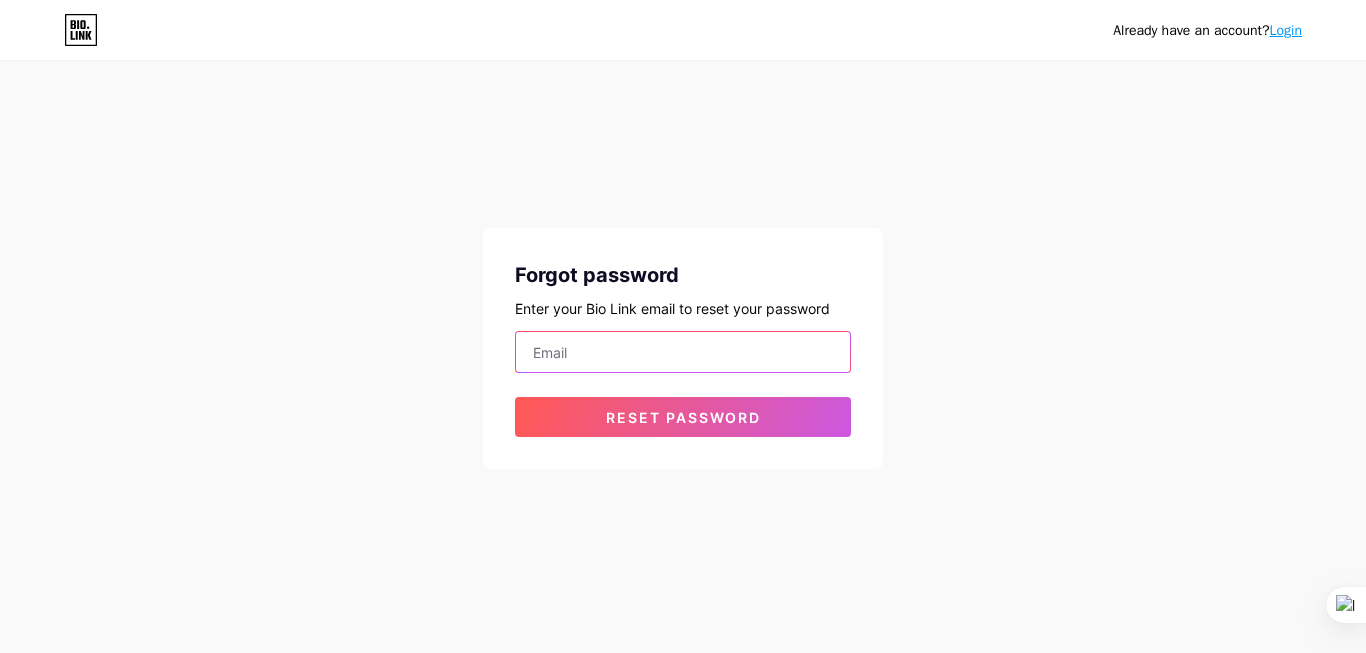click at bounding box center [683, 352] 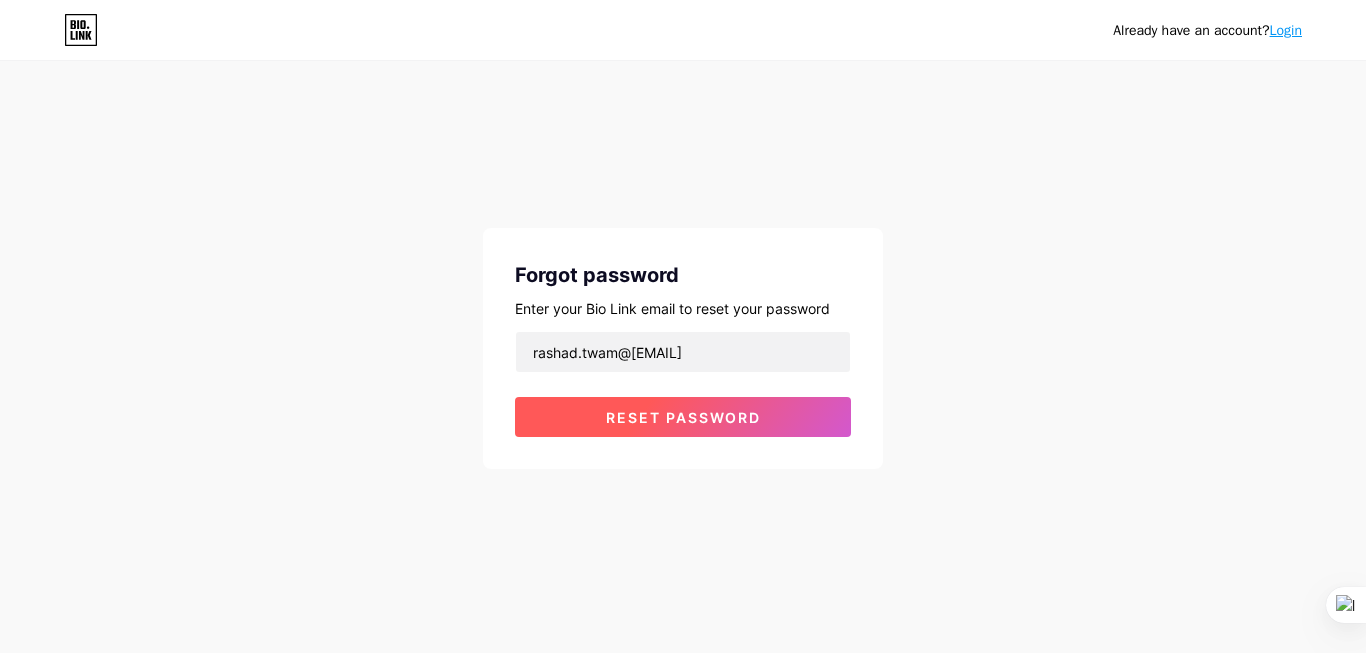 click on "Reset password" at bounding box center (683, 417) 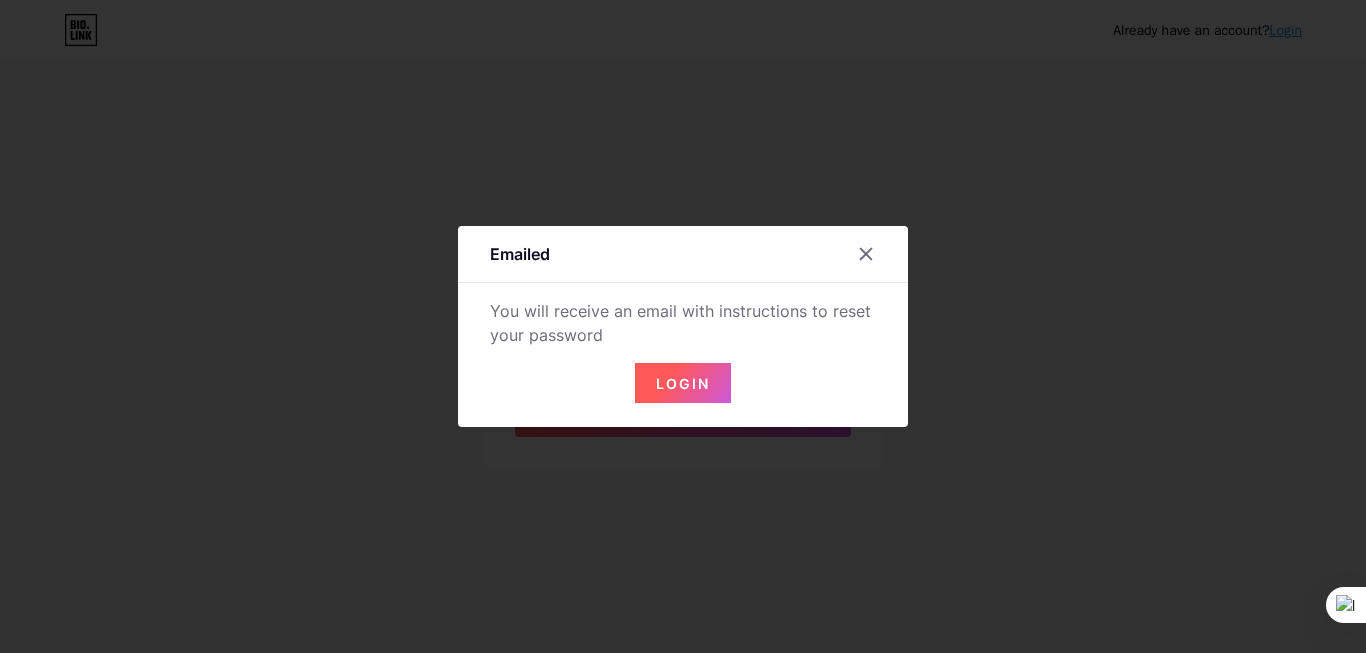click on "Login" at bounding box center [683, 383] 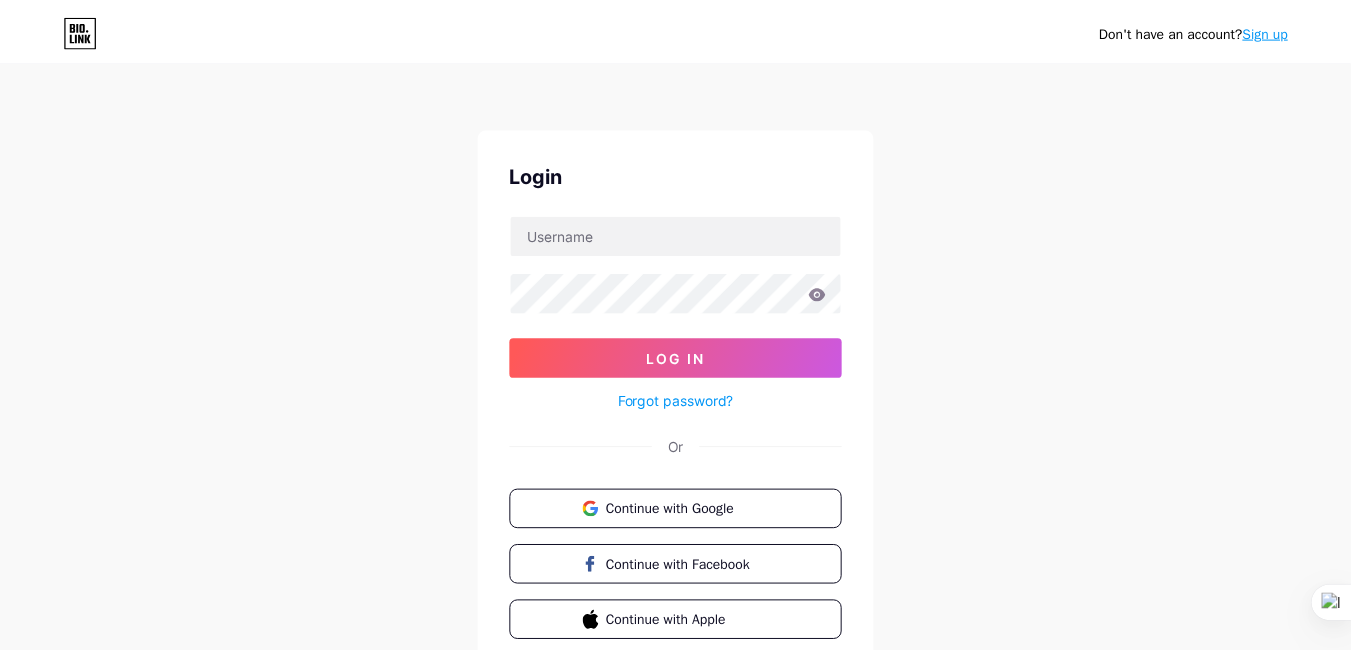 scroll, scrollTop: 0, scrollLeft: 0, axis: both 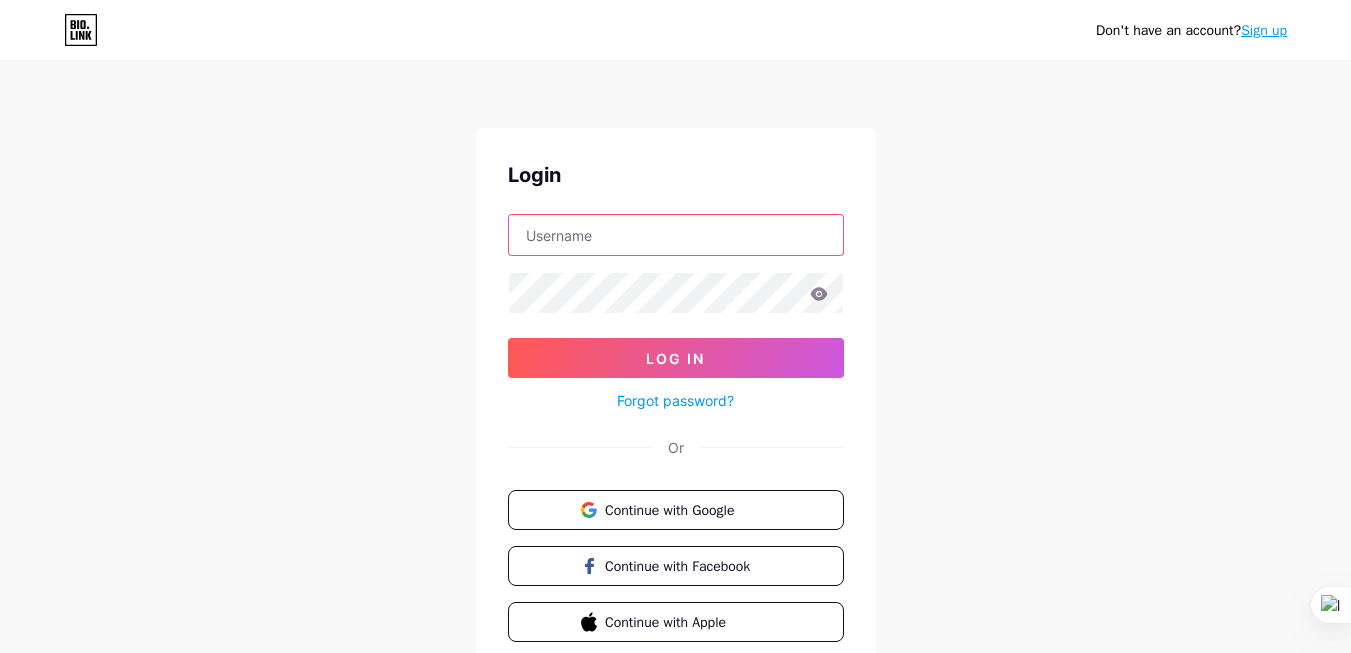 click at bounding box center [676, 235] 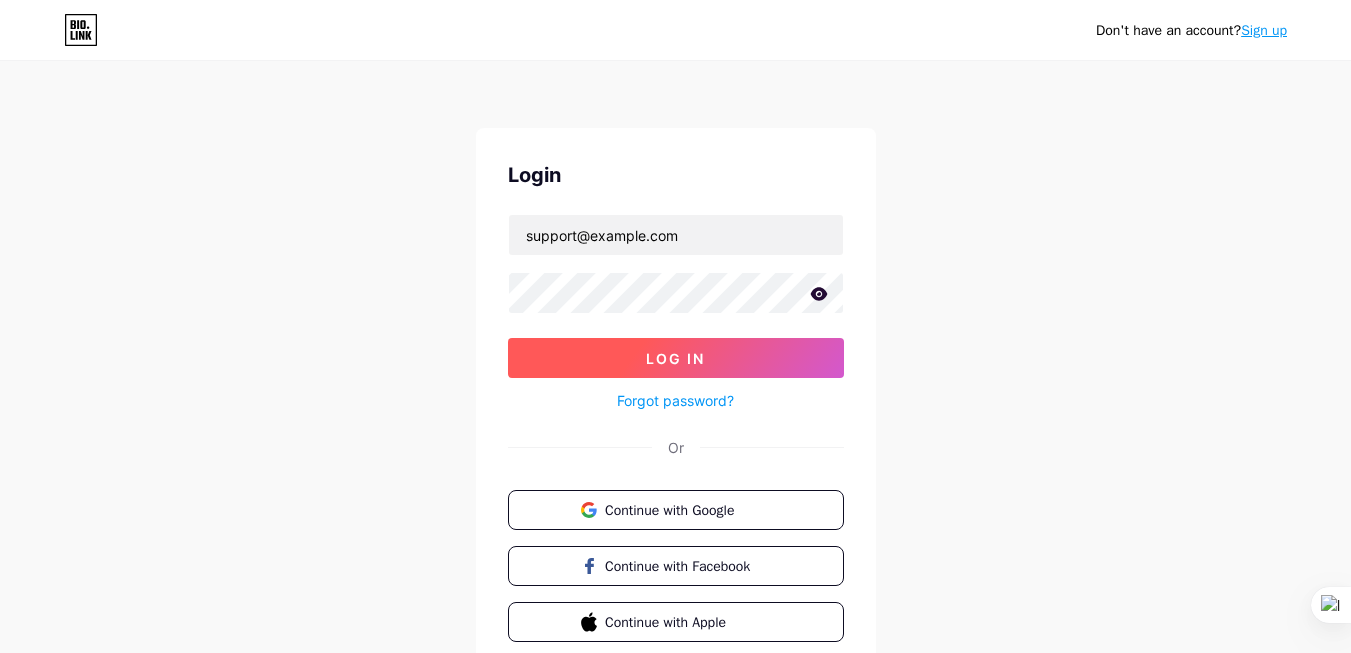 click on "Log In" at bounding box center (675, 358) 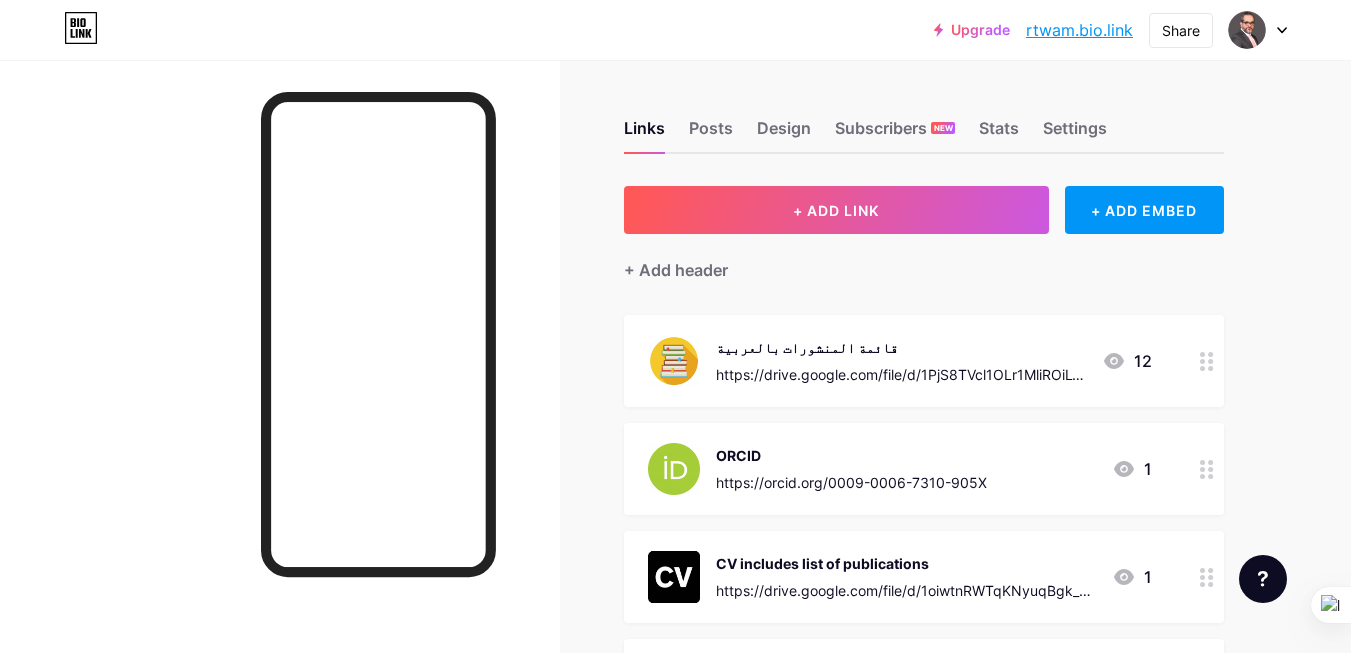 click on "قائمة المنشورات بالعربية
https://drive.google.com/file/d/1PjS8TVcl1OLr1MliROiLy8kfGnUktX0Y/view?usp=sharing" at bounding box center [901, 361] 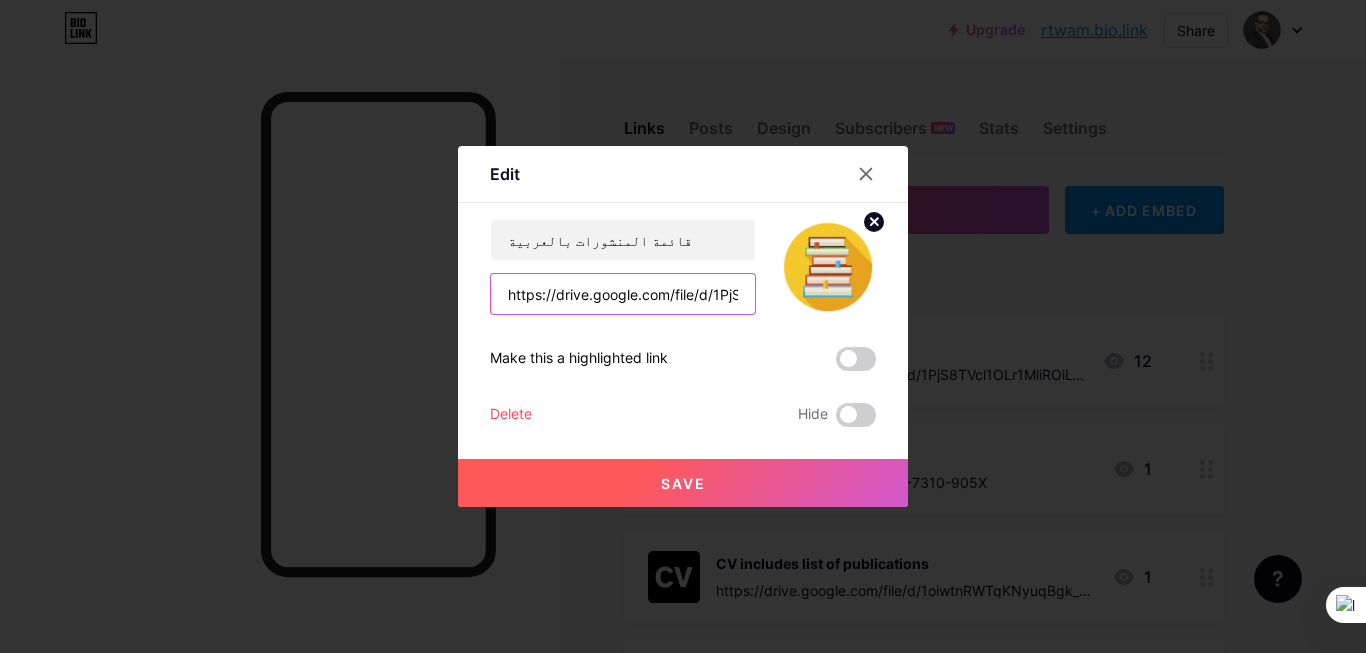 click on "https://drive.google.com/file/d/1PjS8TVcl1OLr1MliROiLy8kfGnUktX0Y/view?usp=sharing" at bounding box center [623, 294] 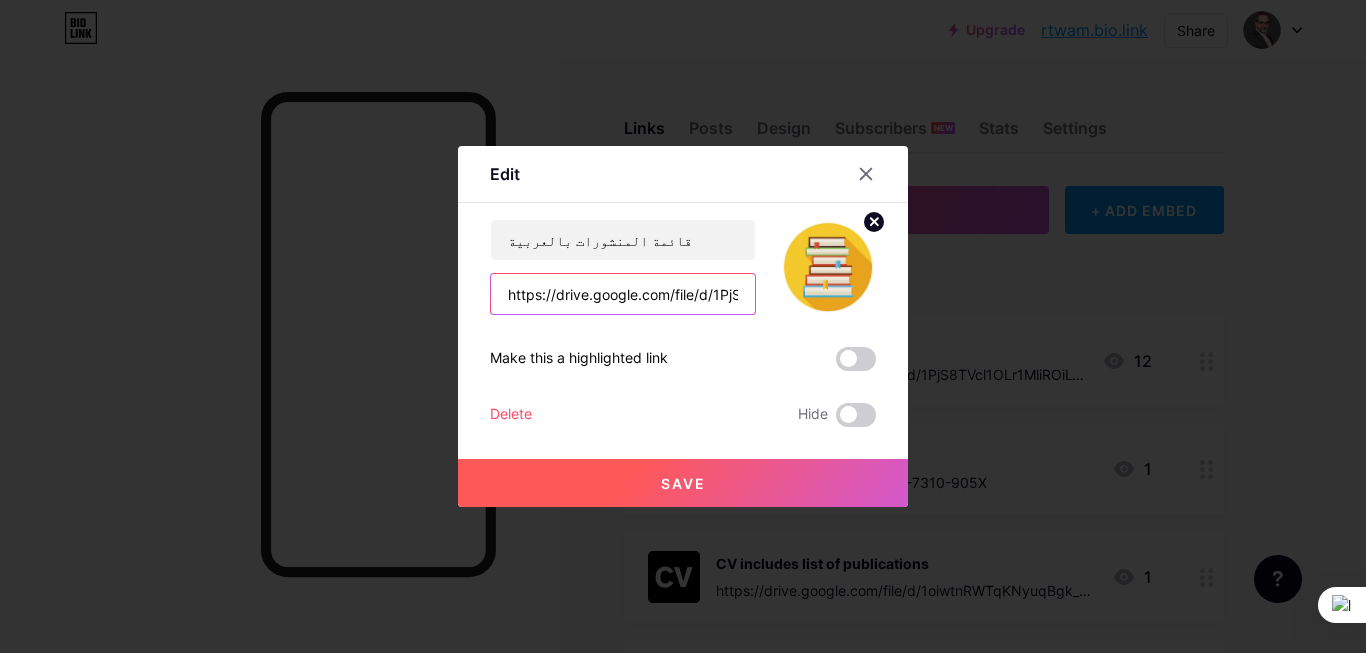click on "https://drive.google.com/file/d/1PjS8TVcl1OLr1MliROiLy8kfGnUktX0Y/view?usp=sharing" at bounding box center (623, 294) 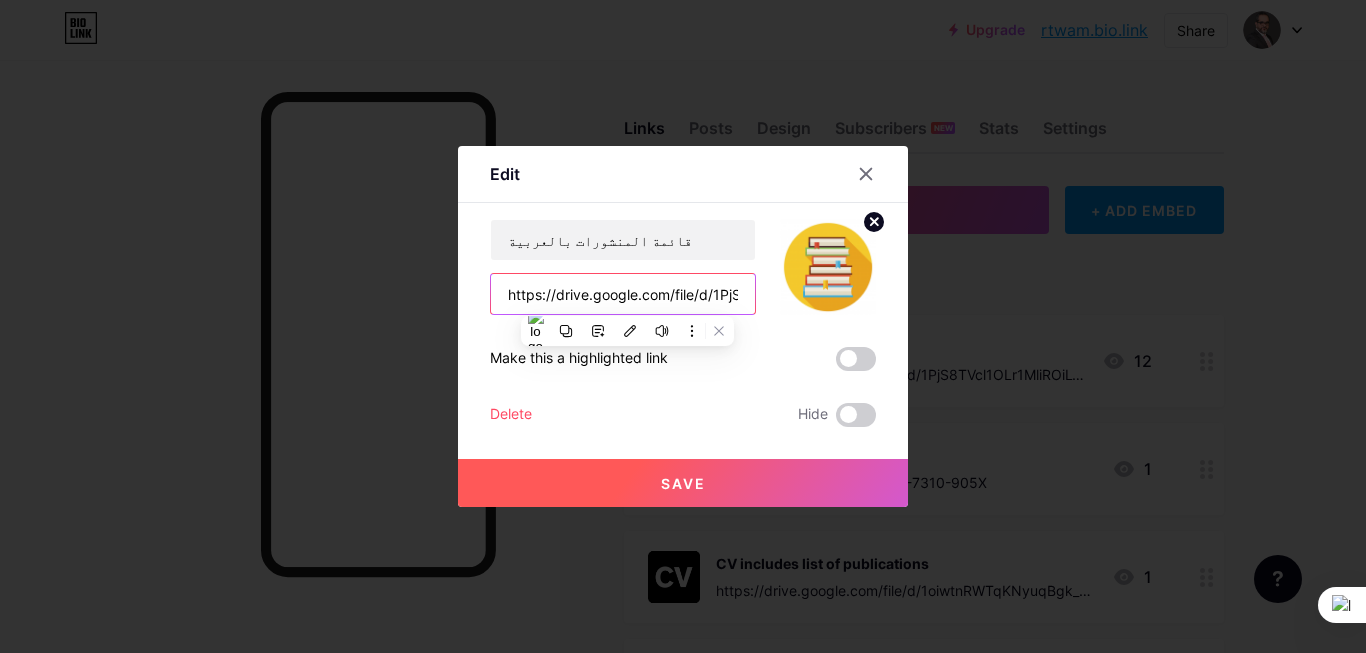 paste on "bit.ly/46EuGjj" 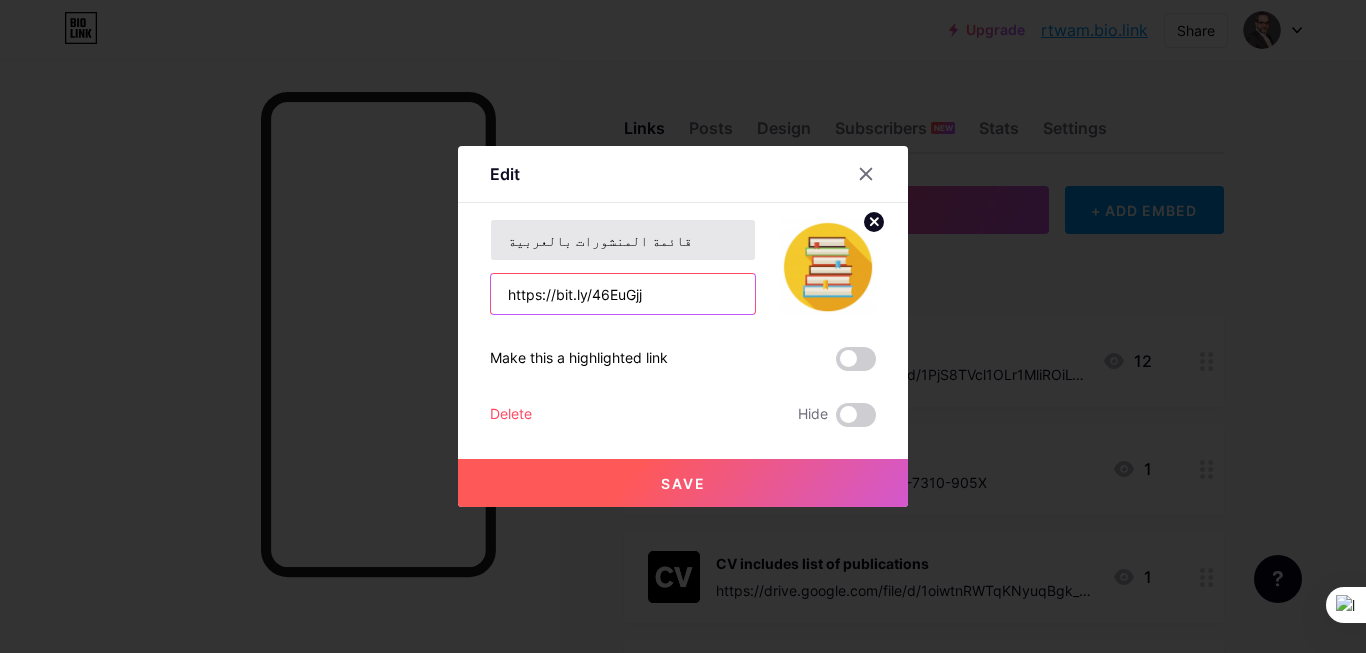 type on "https://bit.ly/46EuGjj" 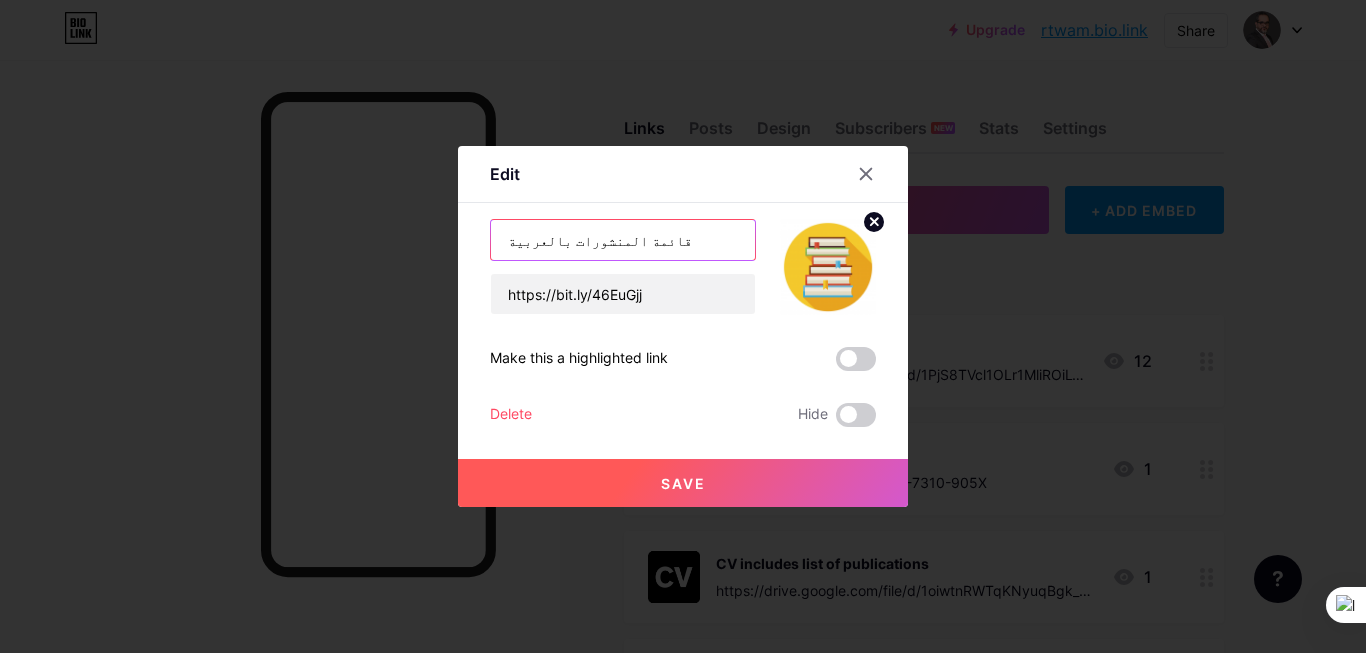 click on "قائمة المنشورات بالعربية" at bounding box center (623, 240) 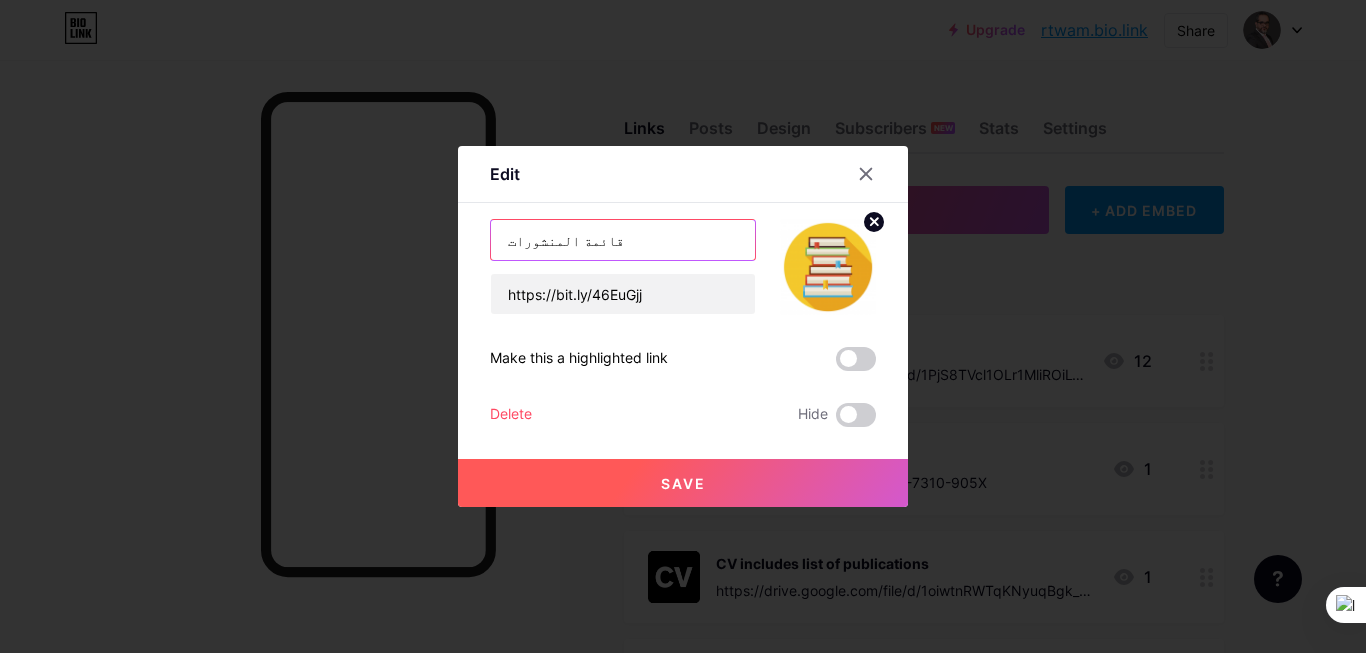 type on "قائمة المنشورات" 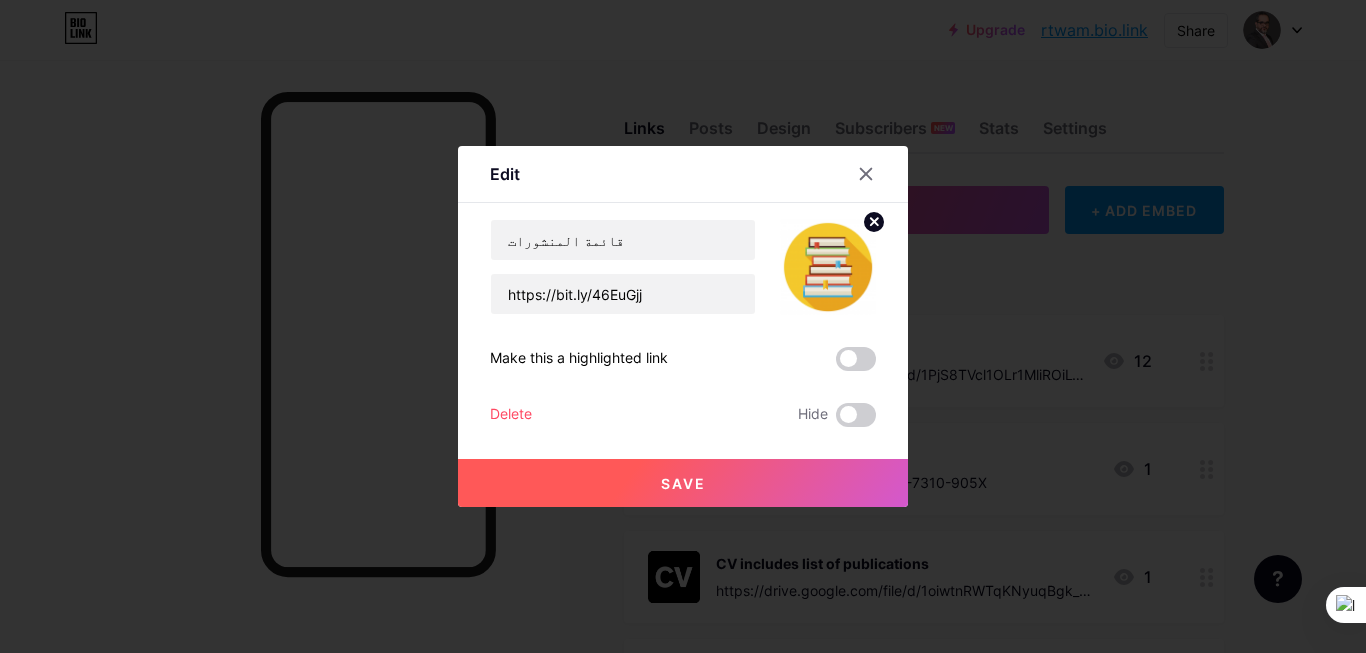click on "Save" at bounding box center [683, 483] 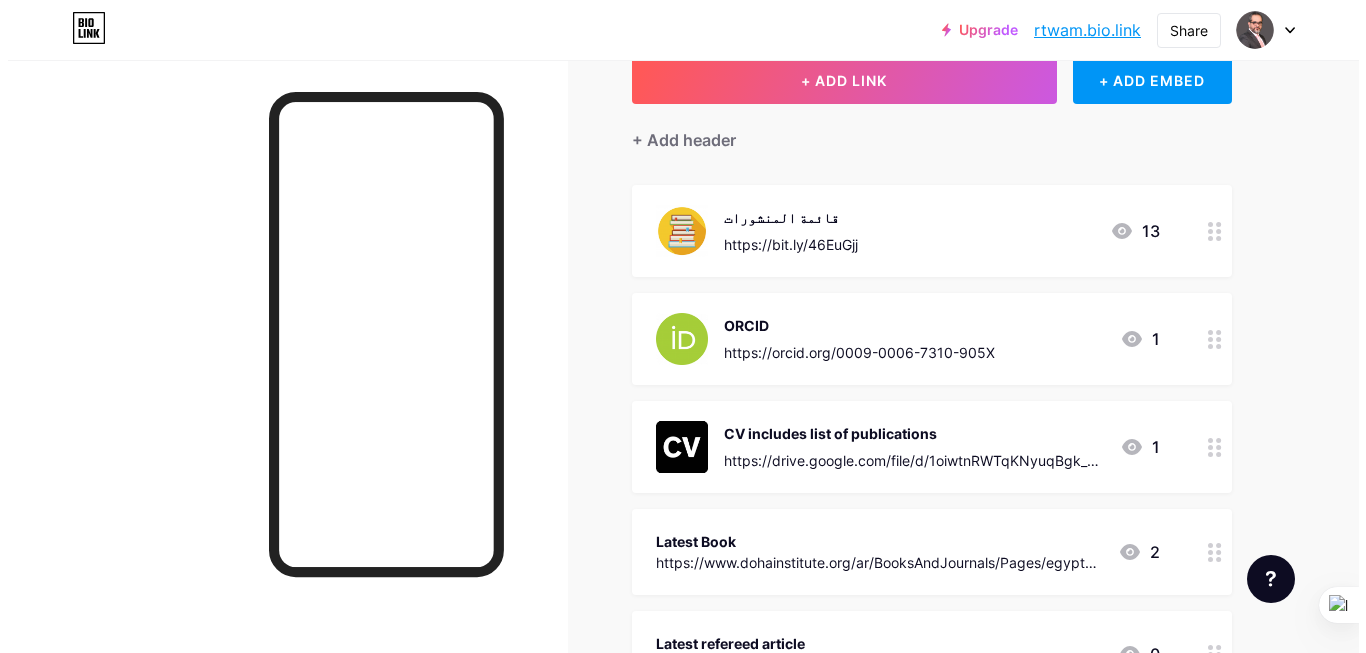 scroll, scrollTop: 164, scrollLeft: 0, axis: vertical 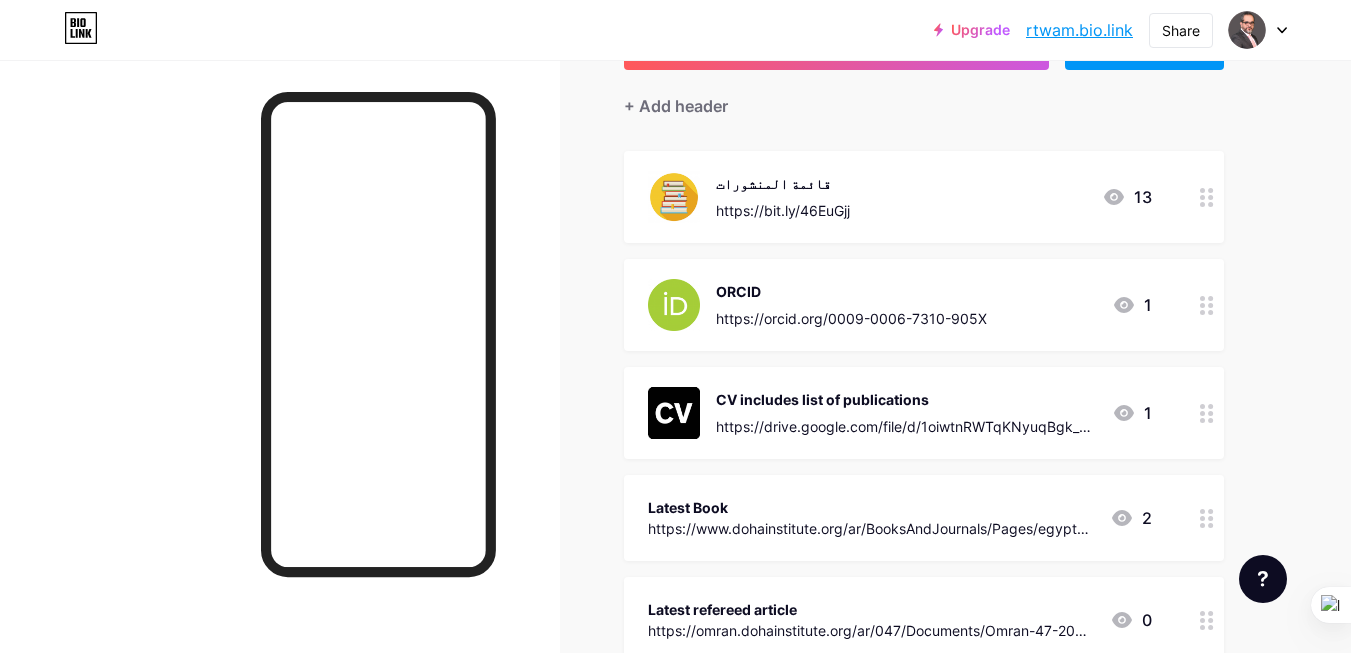 click on "https://drive.google.com/file/d/1oiwtnRWTqKNyuqBgk__tfBCL8aTmaFpx/view?usp=sharing" at bounding box center (906, 426) 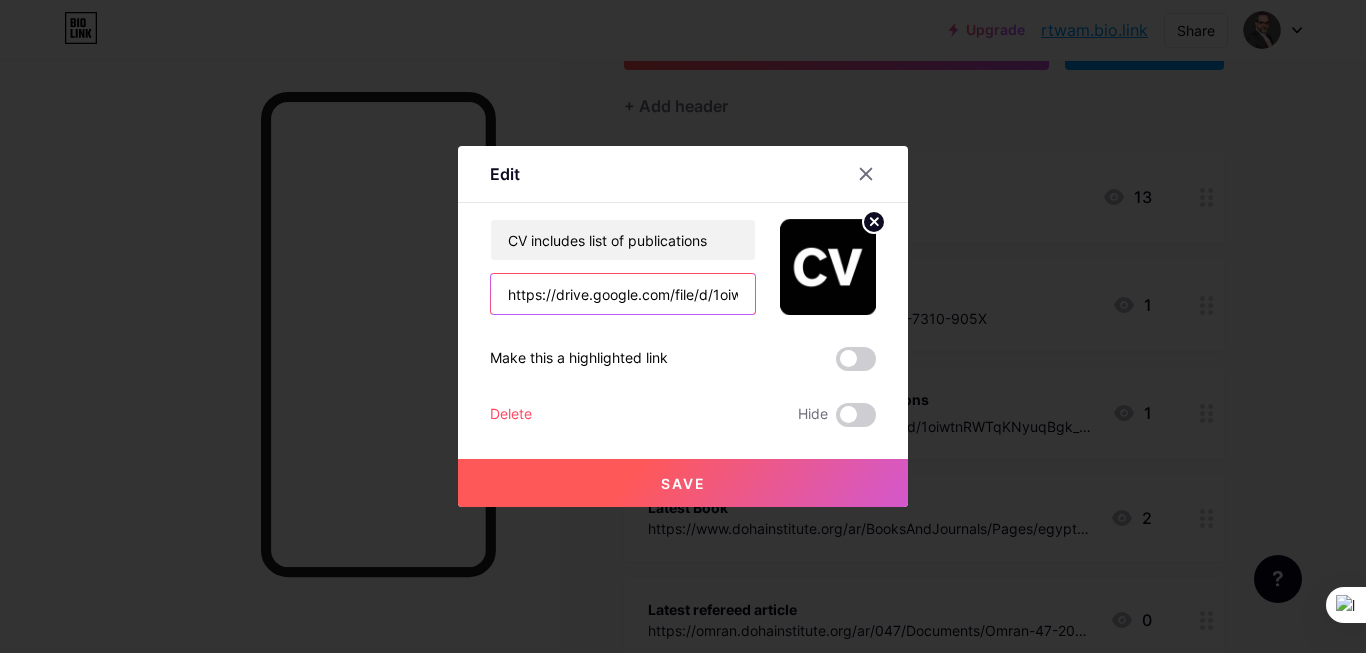click on "https://drive.google.com/file/d/1oiwtnRWTqKNyuqBgk__tfBCL8aTmaFpx/view?usp=sharing" at bounding box center (623, 294) 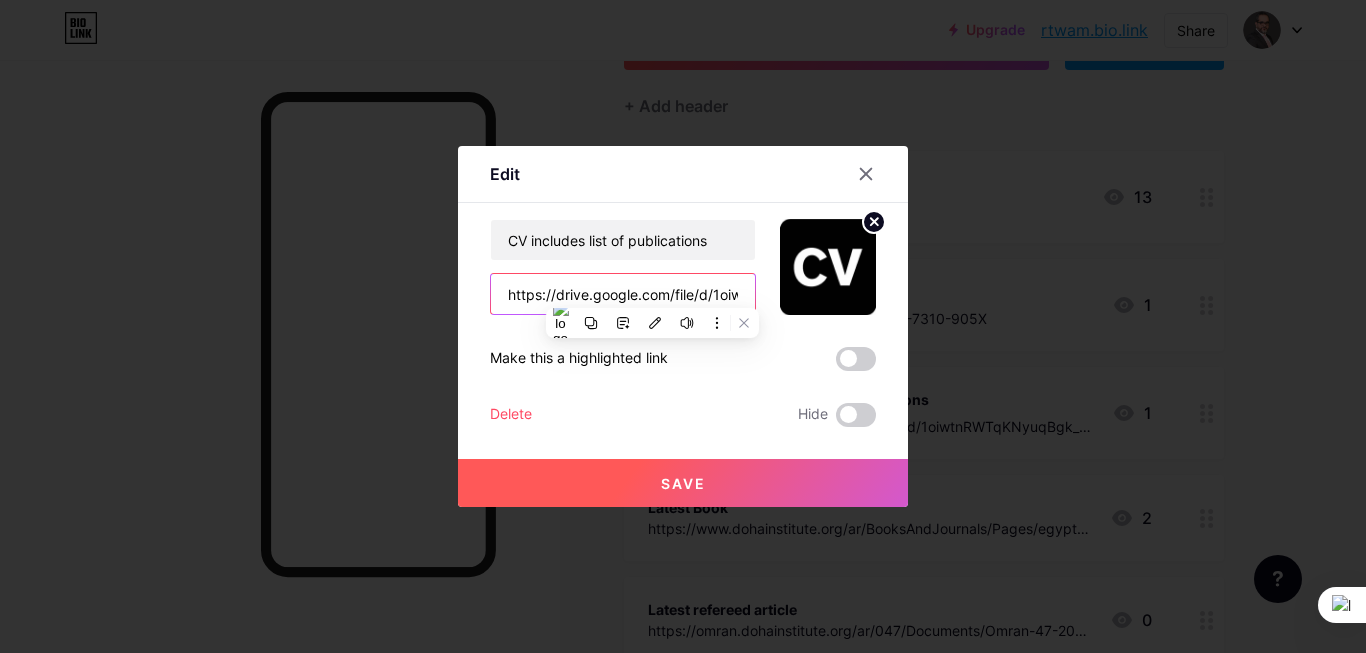 paste on "5Nx49ksTERgPxShtZX5Y0N1MI0pqwFQt" 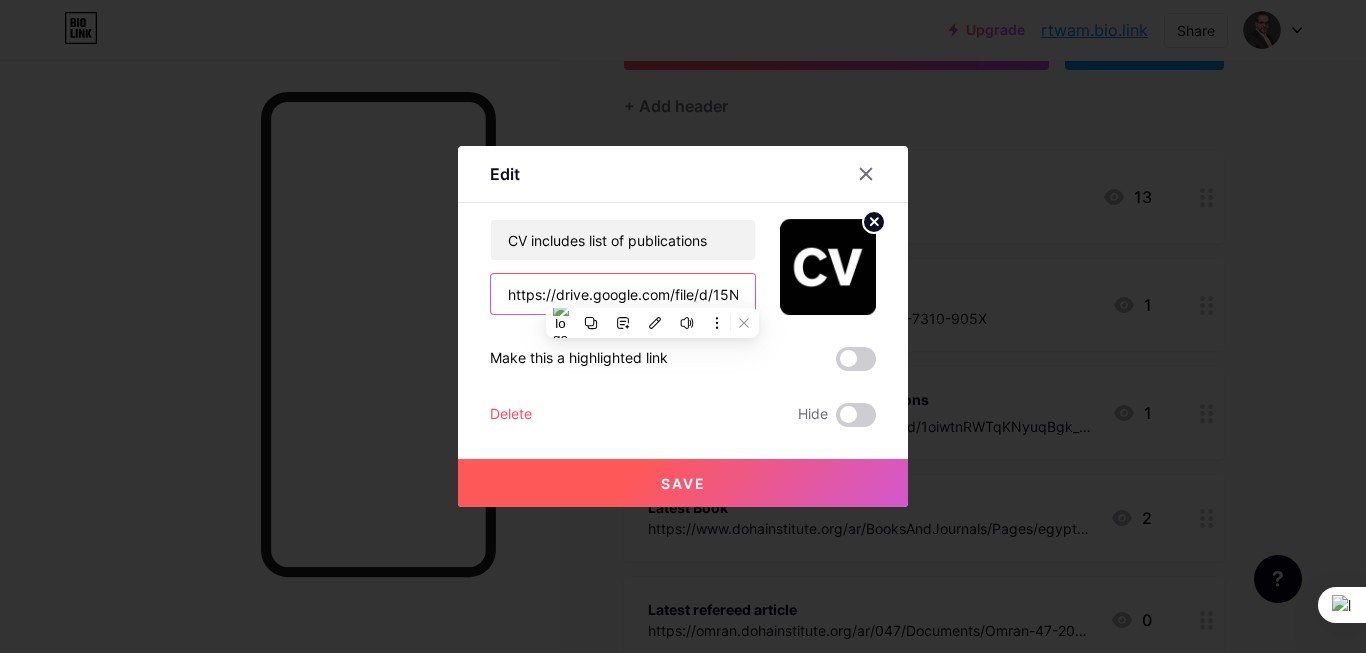 scroll, scrollTop: 0, scrollLeft: 377, axis: horizontal 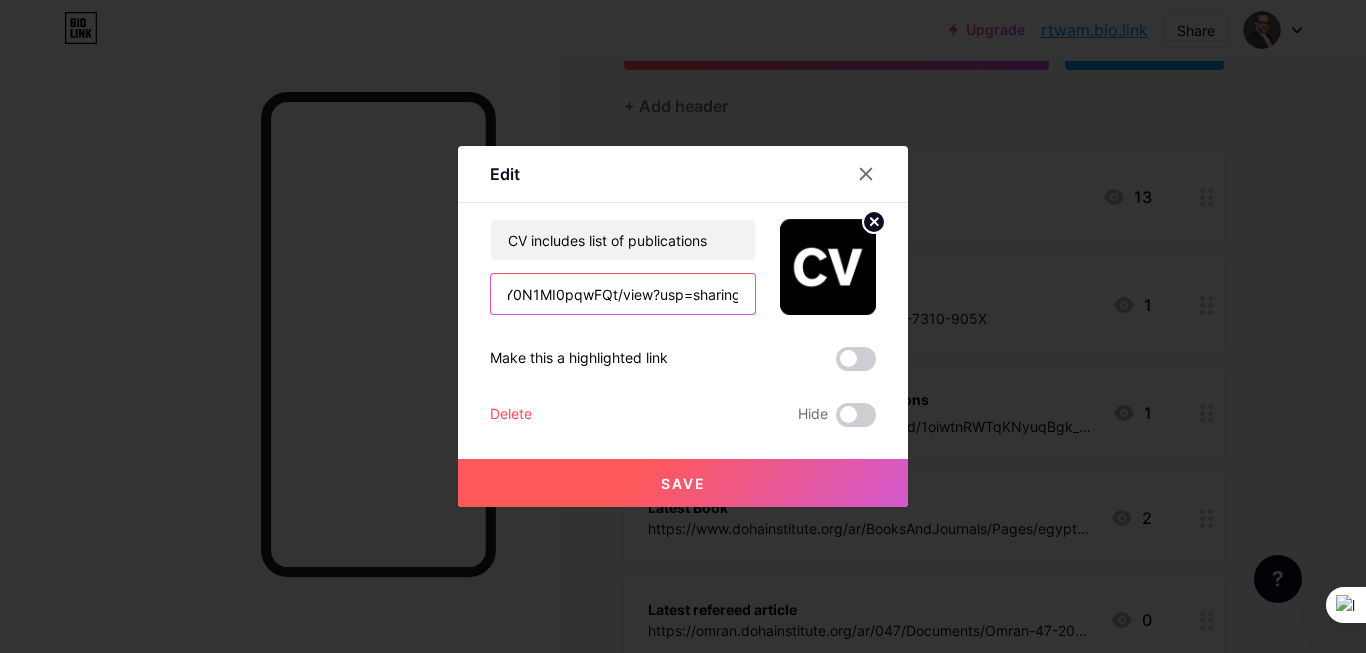 type on "https://drive.google.com/file/d/15Nx49ksTERgPxShtZX5Y0N1MI0pqwFQt/view?usp=sharing" 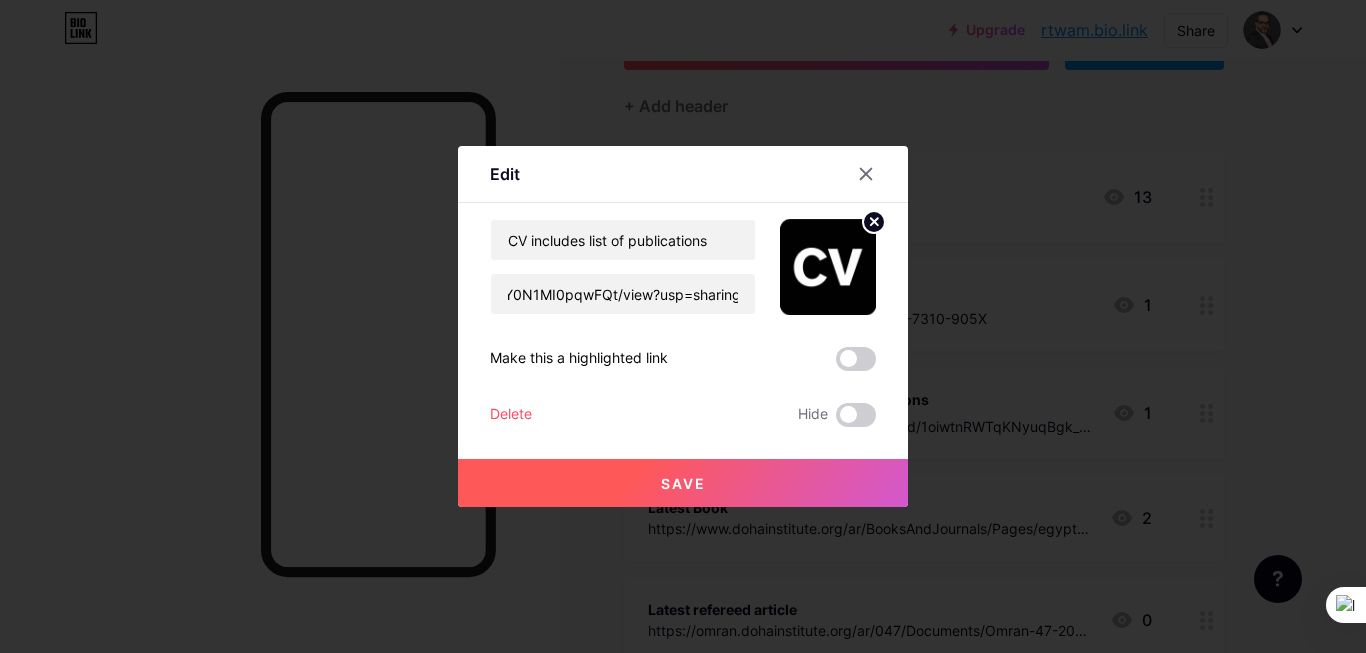 click on "Save" at bounding box center [683, 483] 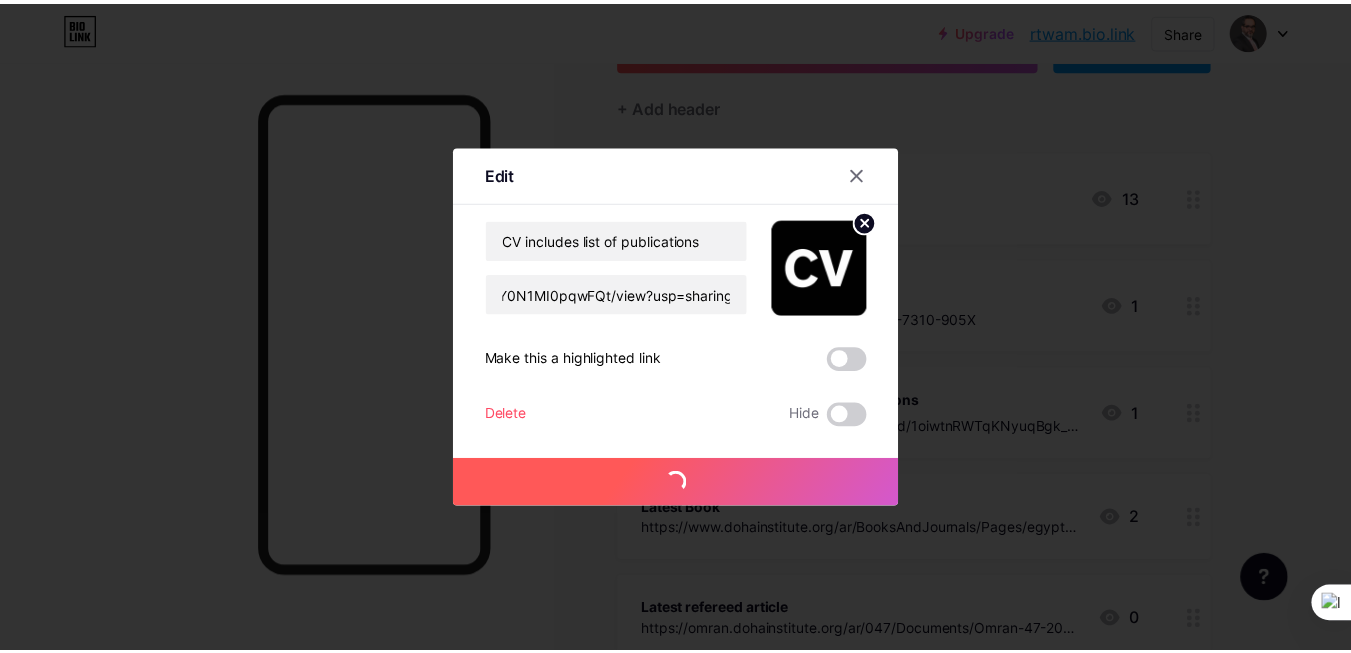 scroll, scrollTop: 0, scrollLeft: 0, axis: both 